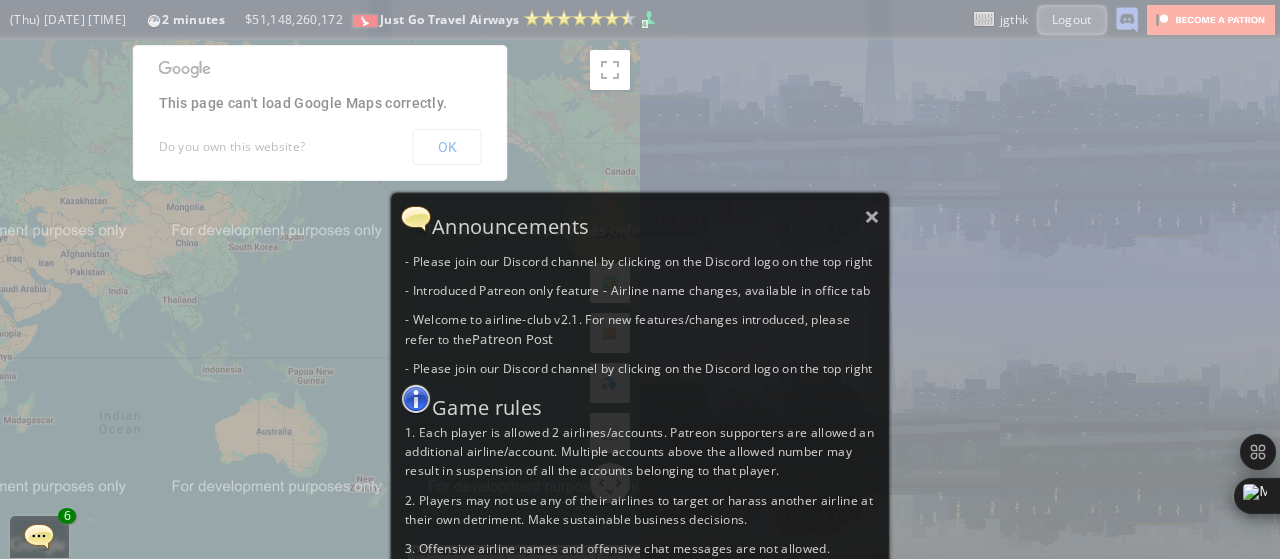 scroll, scrollTop: 0, scrollLeft: 0, axis: both 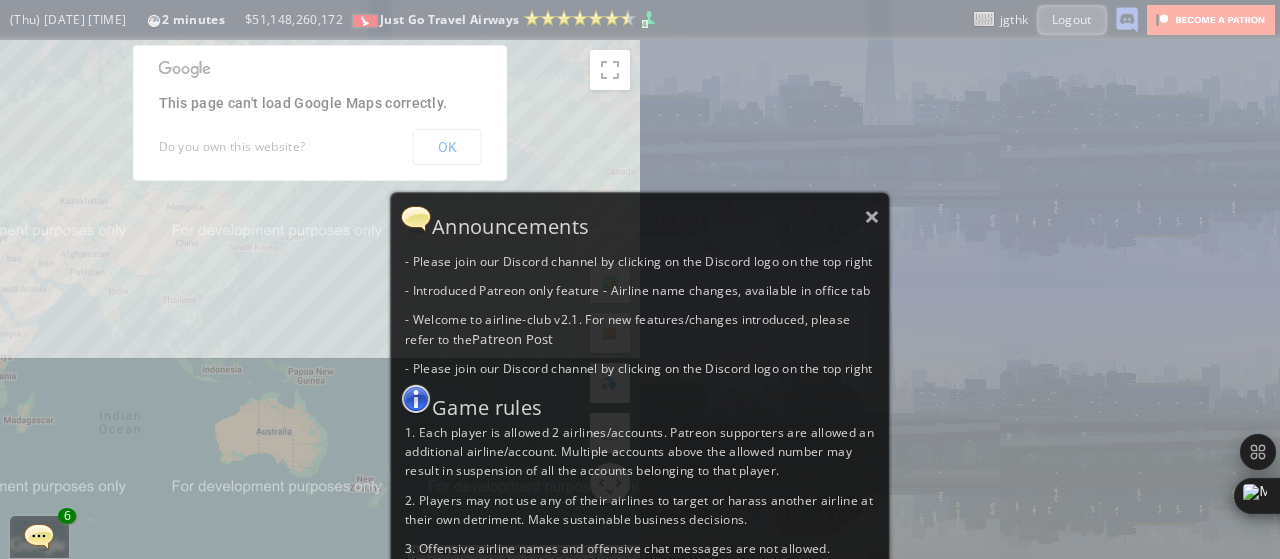 click on "Announcements" at bounding box center [640, 219] 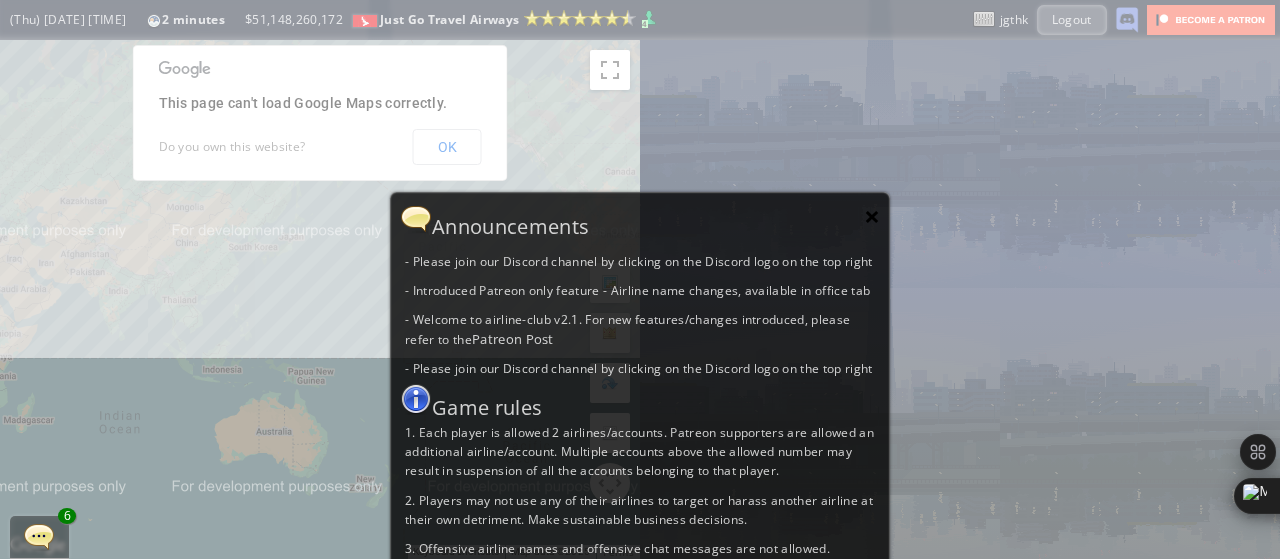 click on "×" at bounding box center (872, 216) 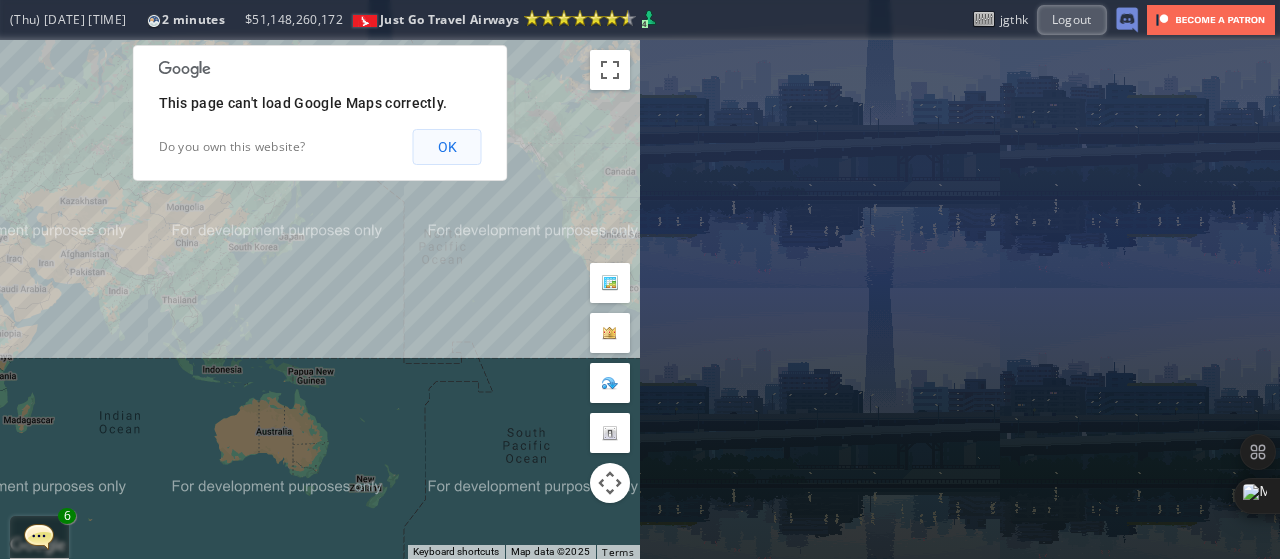 click on "OK" at bounding box center [447, 147] 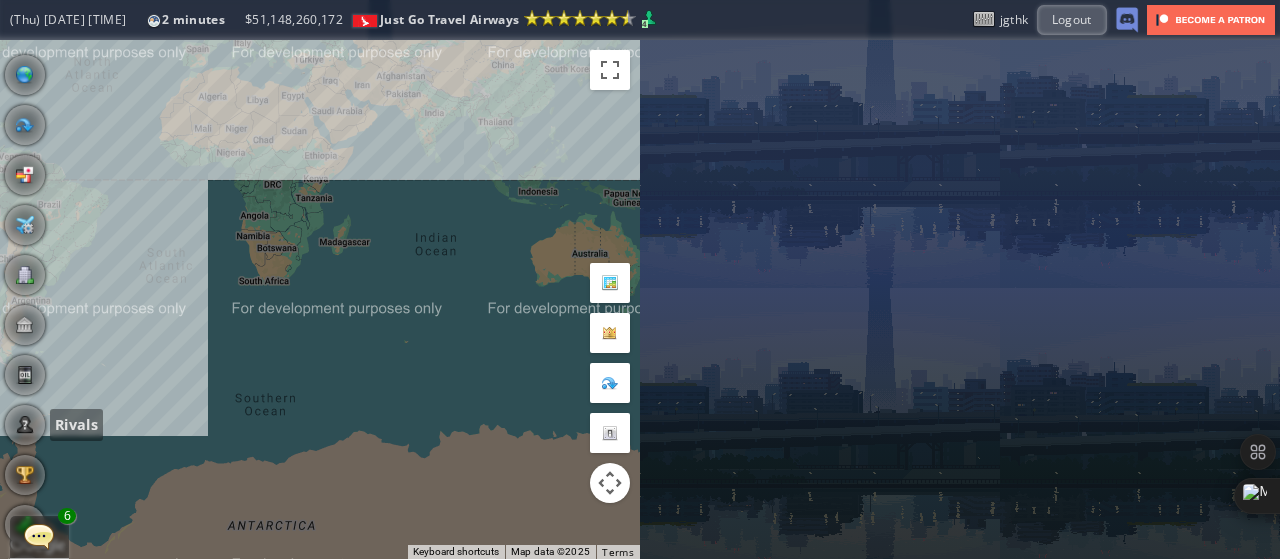 scroll, scrollTop: 200, scrollLeft: 0, axis: vertical 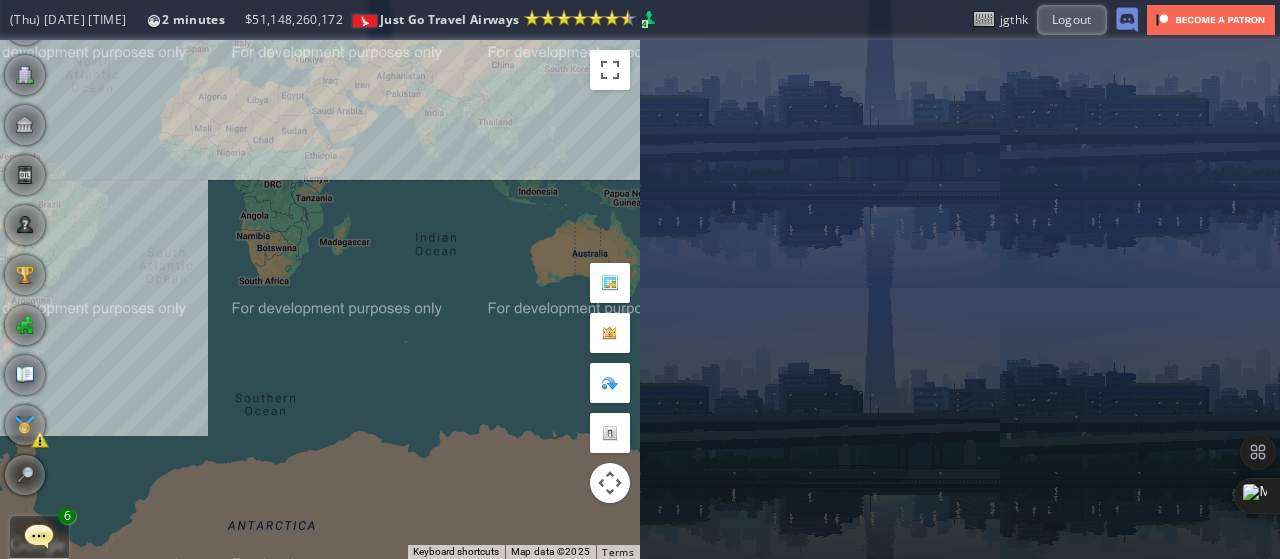 click on "Log" at bounding box center [25, 375] 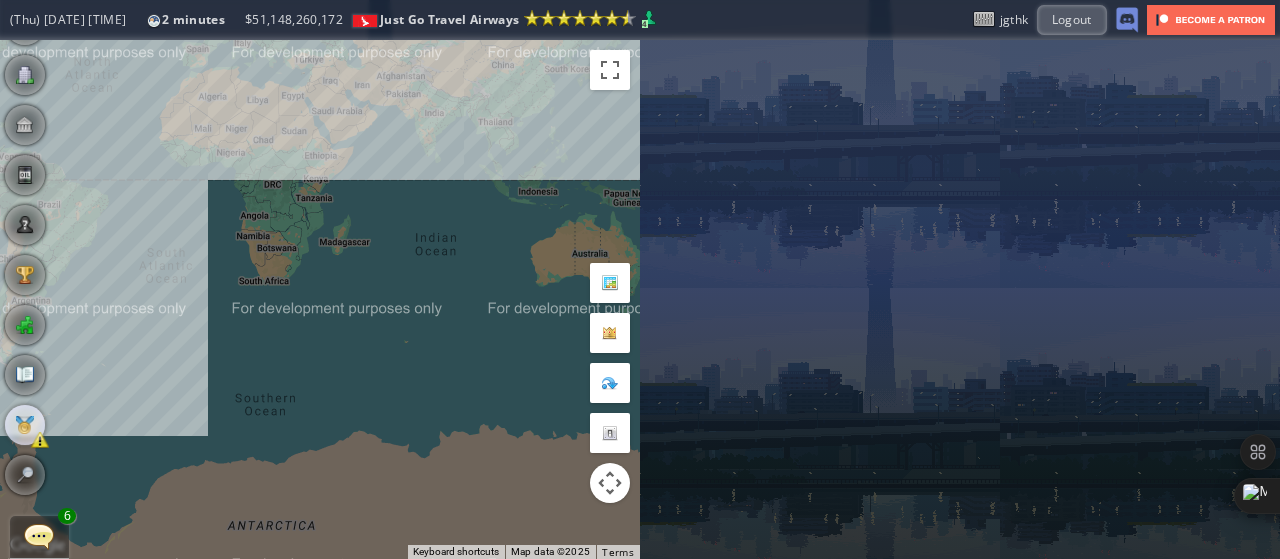 click at bounding box center (25, 425) 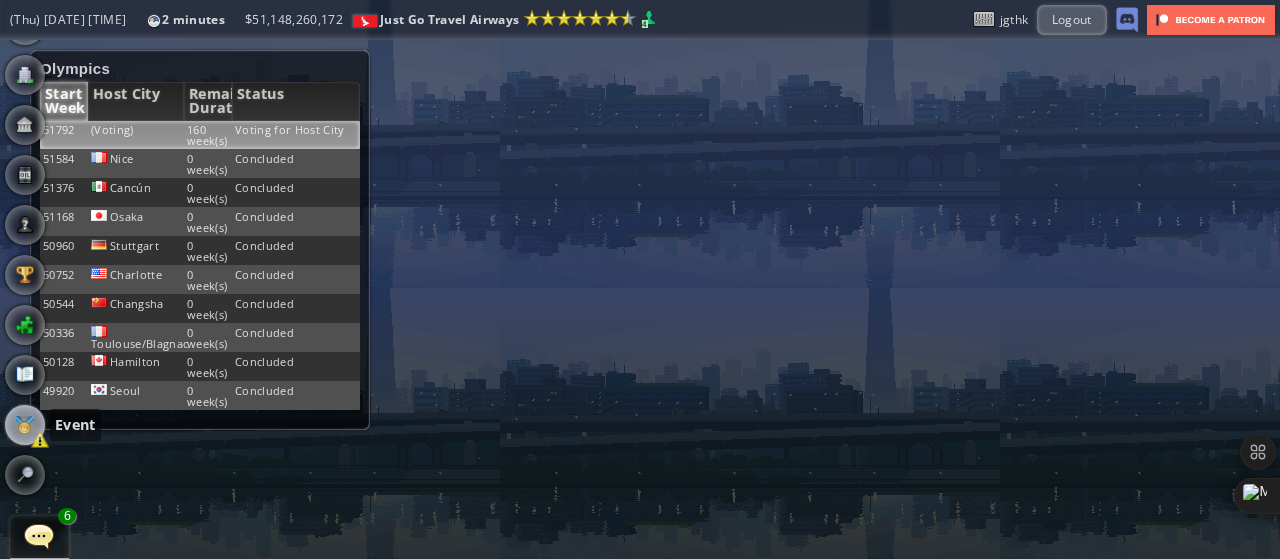 click on "Voting for Host City" at bounding box center (296, 135) 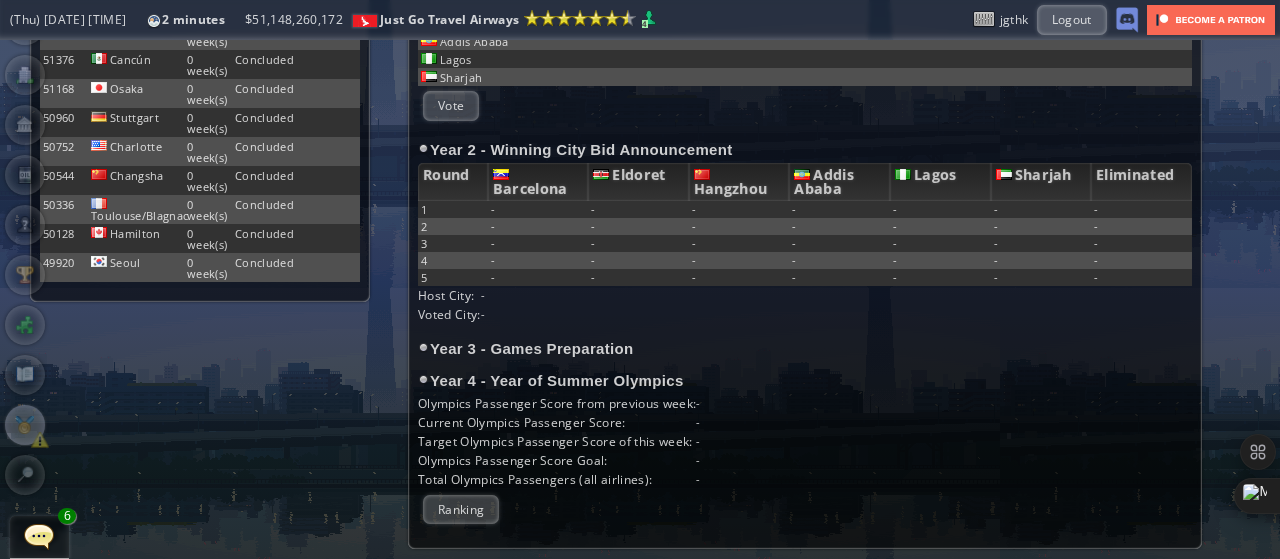 scroll, scrollTop: 0, scrollLeft: 0, axis: both 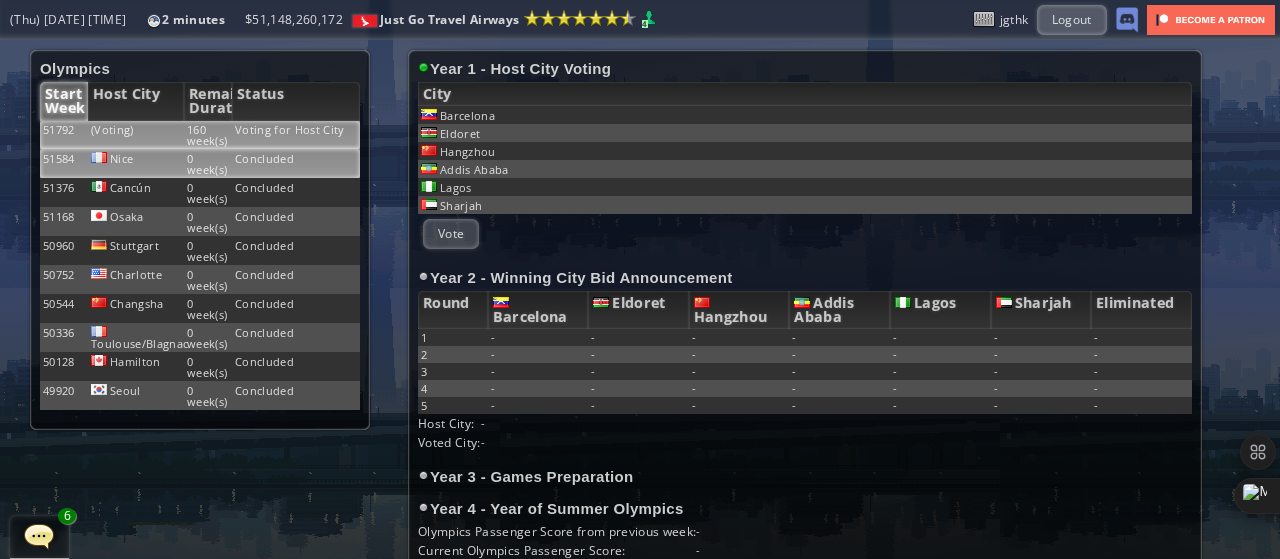 click on "Concluded" at bounding box center [296, 135] 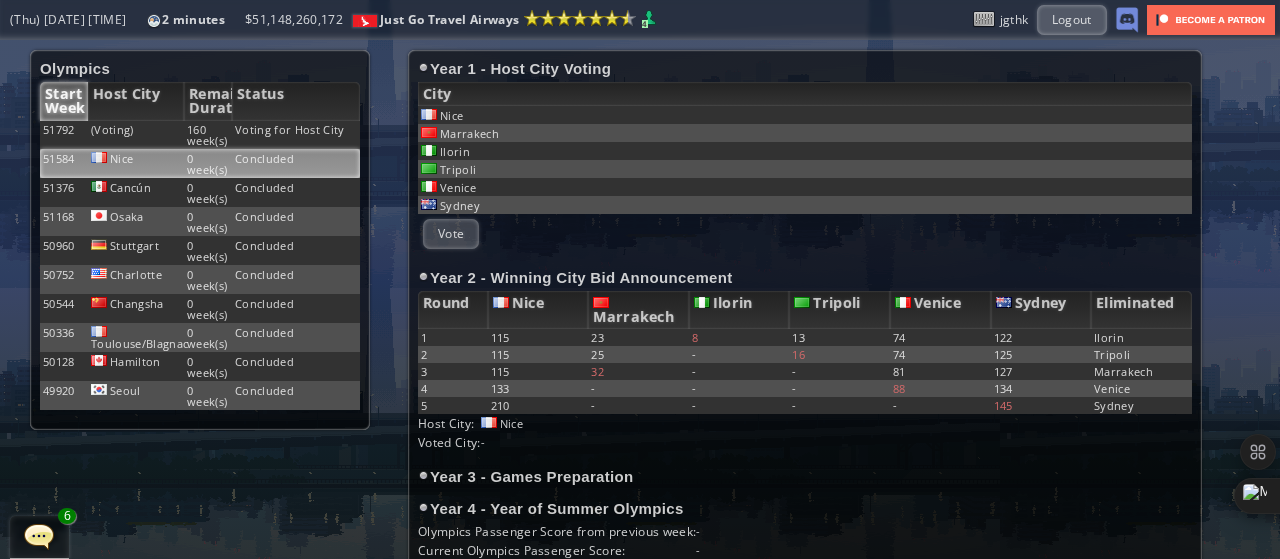 scroll, scrollTop: 128, scrollLeft: 0, axis: vertical 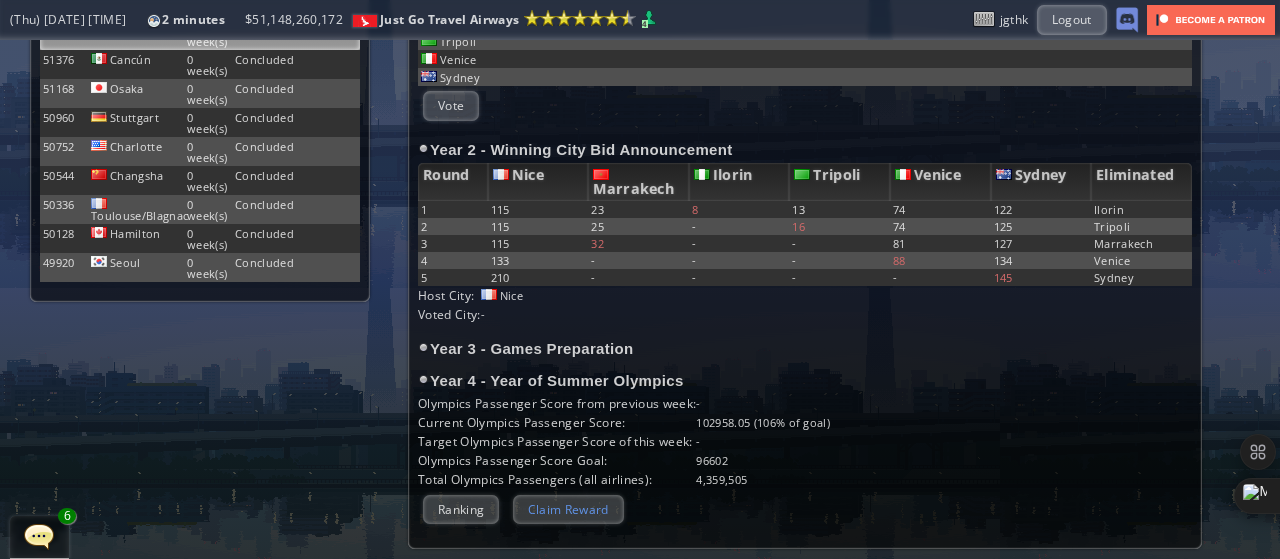 click on "Claim Reward" at bounding box center [568, 509] 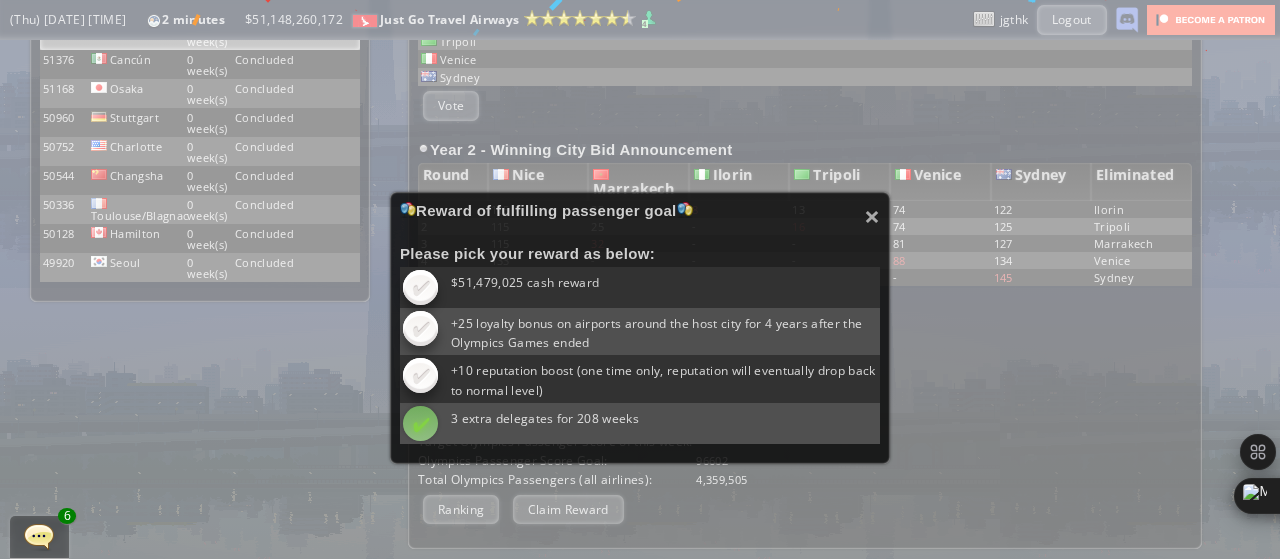 click at bounding box center [420, 287] 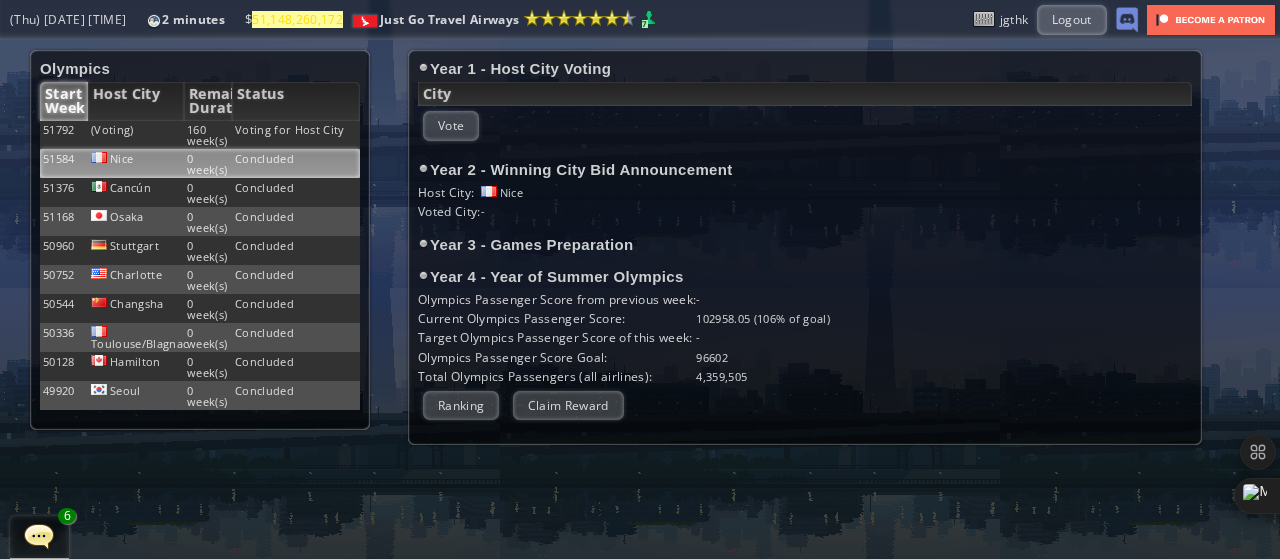 scroll, scrollTop: 0, scrollLeft: 0, axis: both 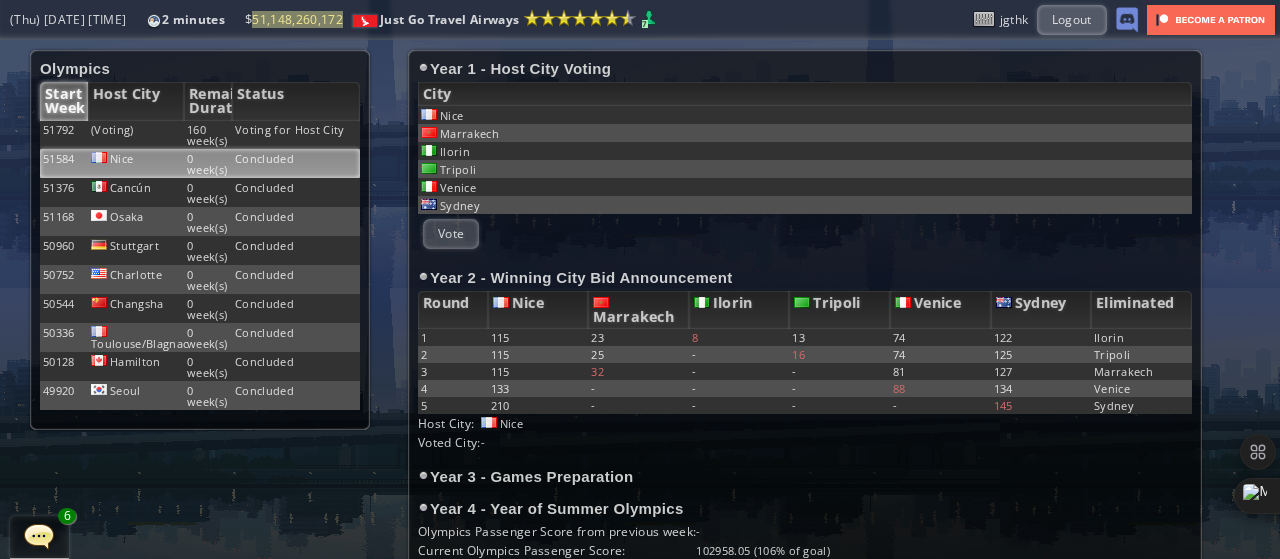 click at bounding box center [7, 279] 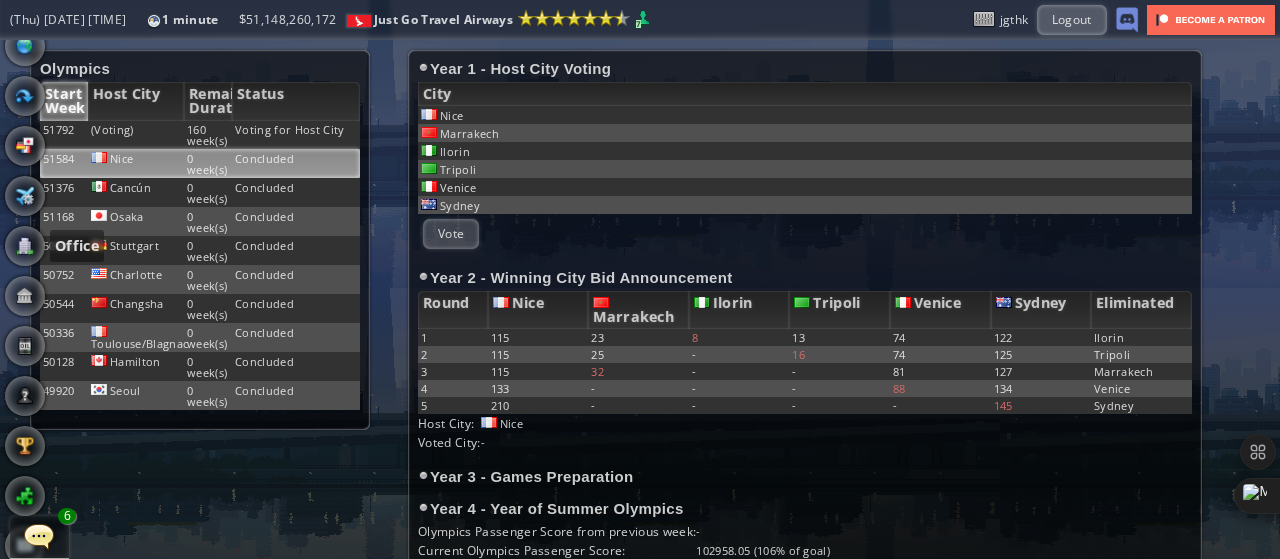 scroll, scrollTop: 0, scrollLeft: 0, axis: both 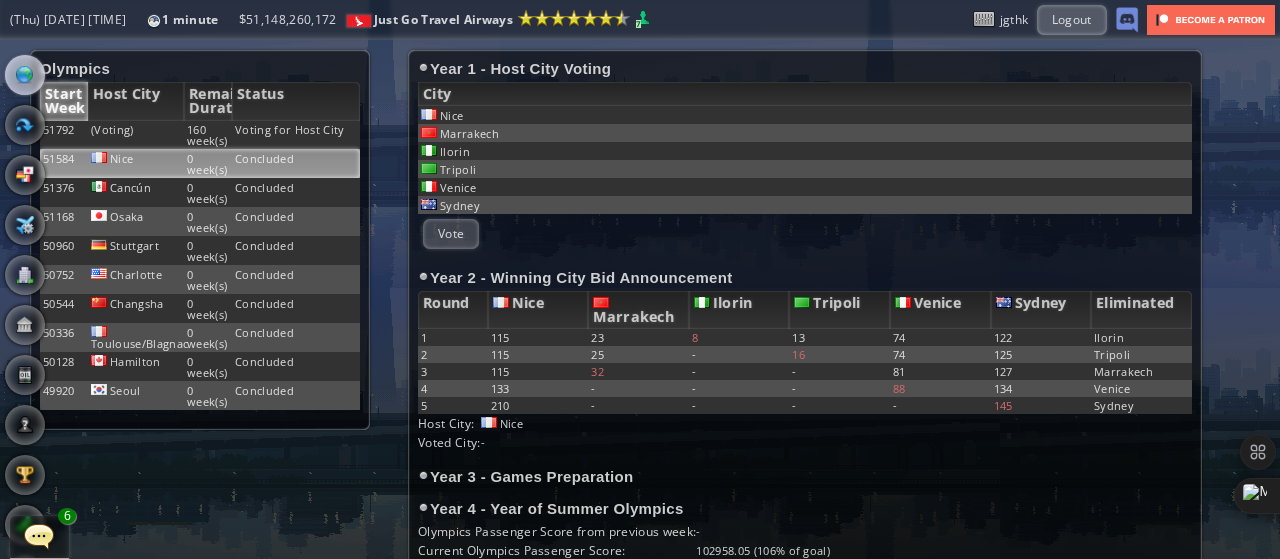 click at bounding box center [25, 75] 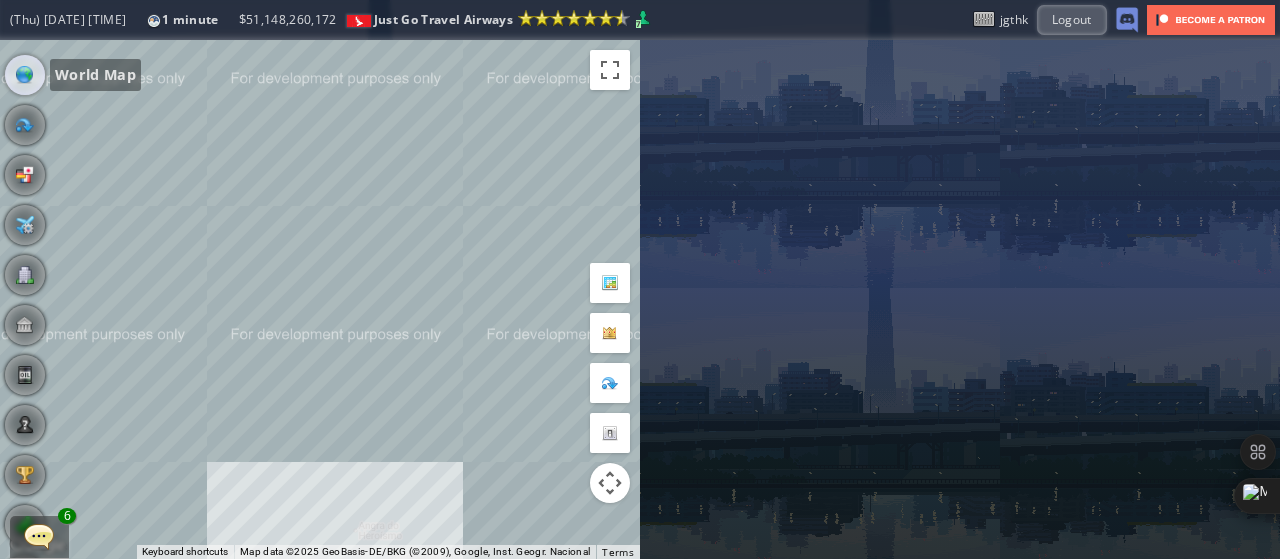 click on "To navigate, press the arrow keys." at bounding box center (320, 299) 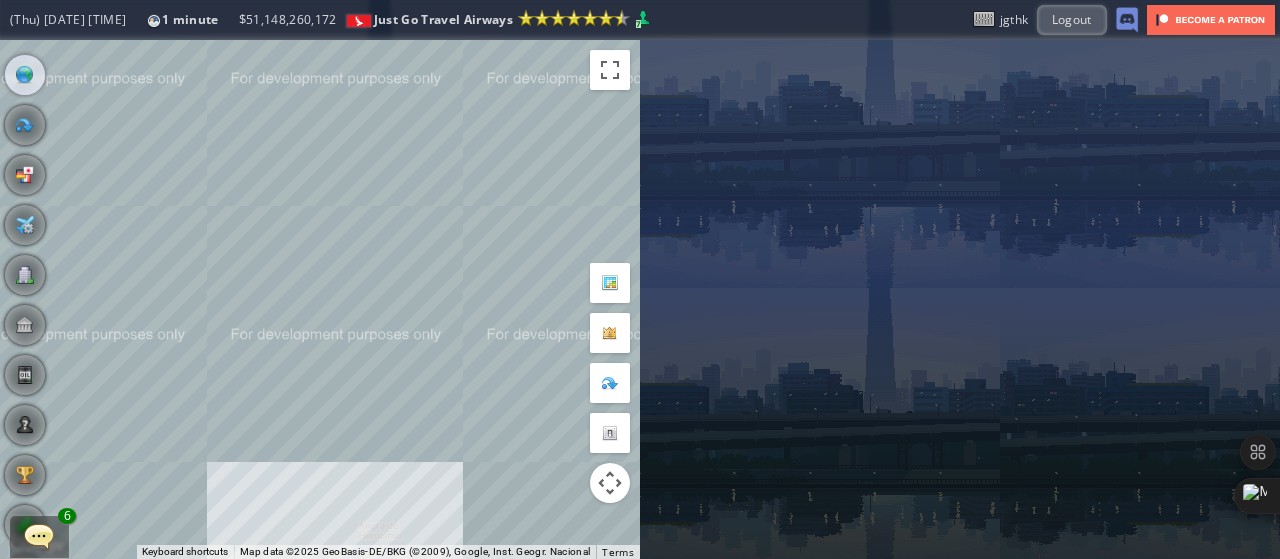 click on "To navigate, press the arrow keys." at bounding box center [320, 299] 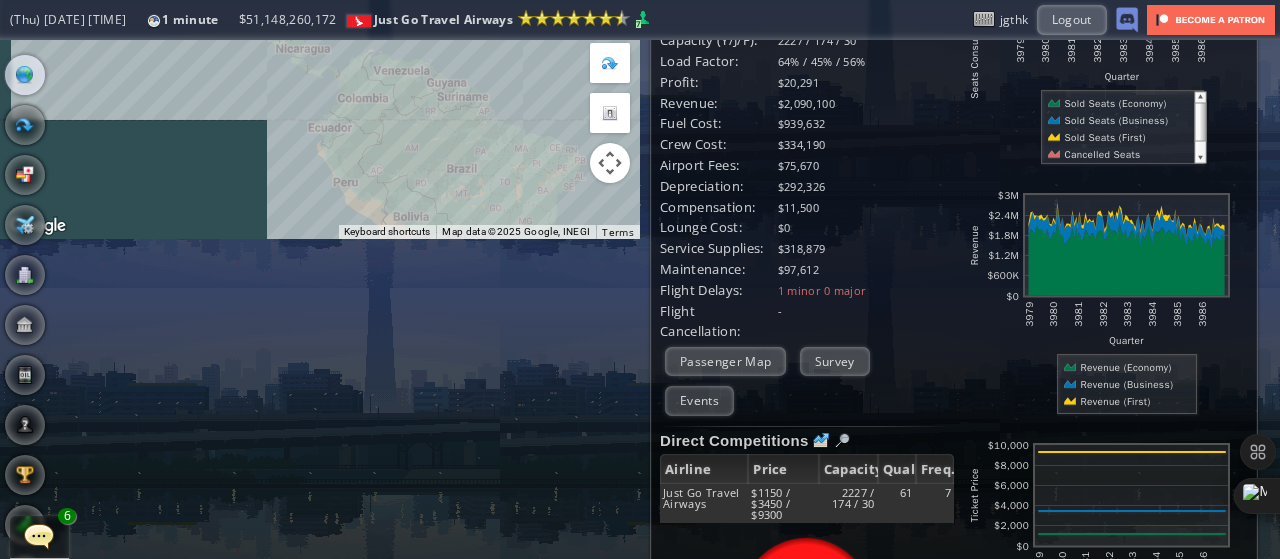 scroll, scrollTop: 366, scrollLeft: 0, axis: vertical 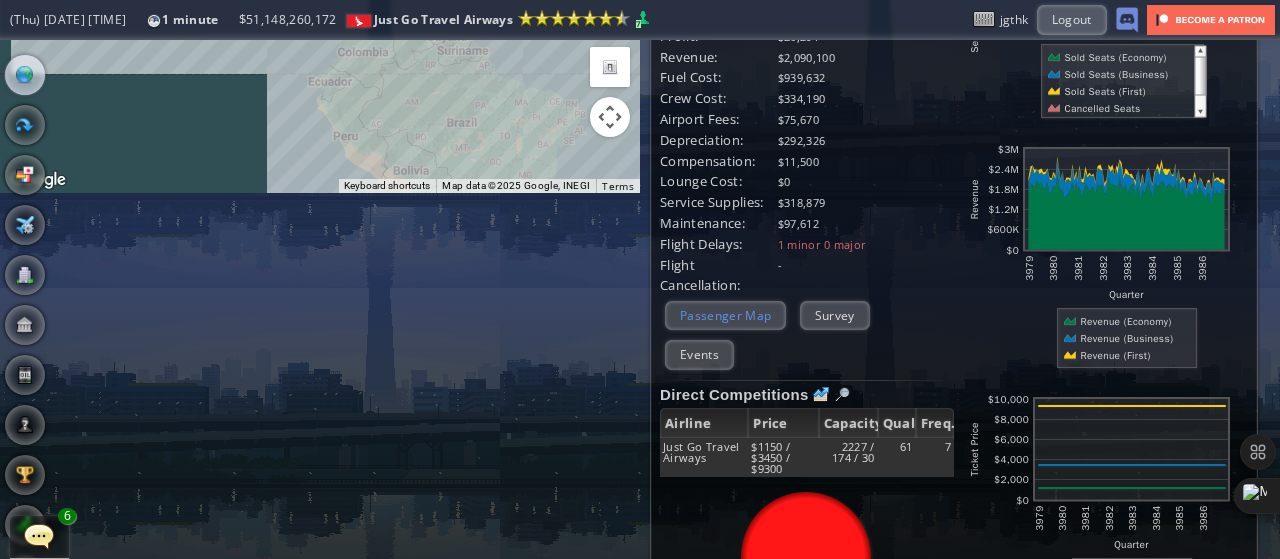 click on "Passenger Map" at bounding box center [725, 315] 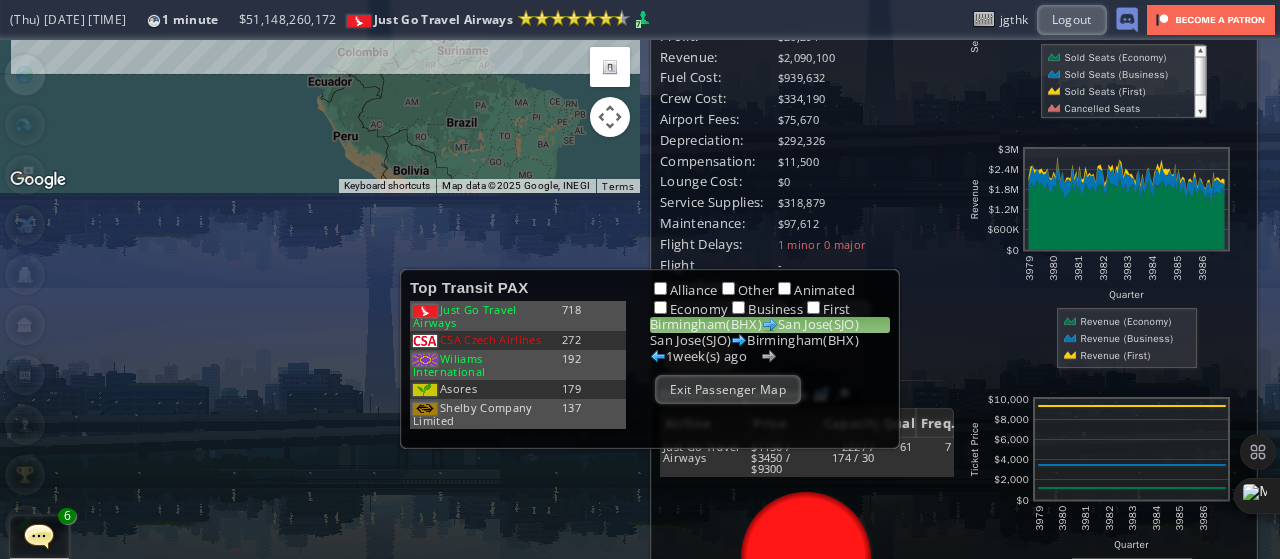 click on "**********" at bounding box center (640, 299) 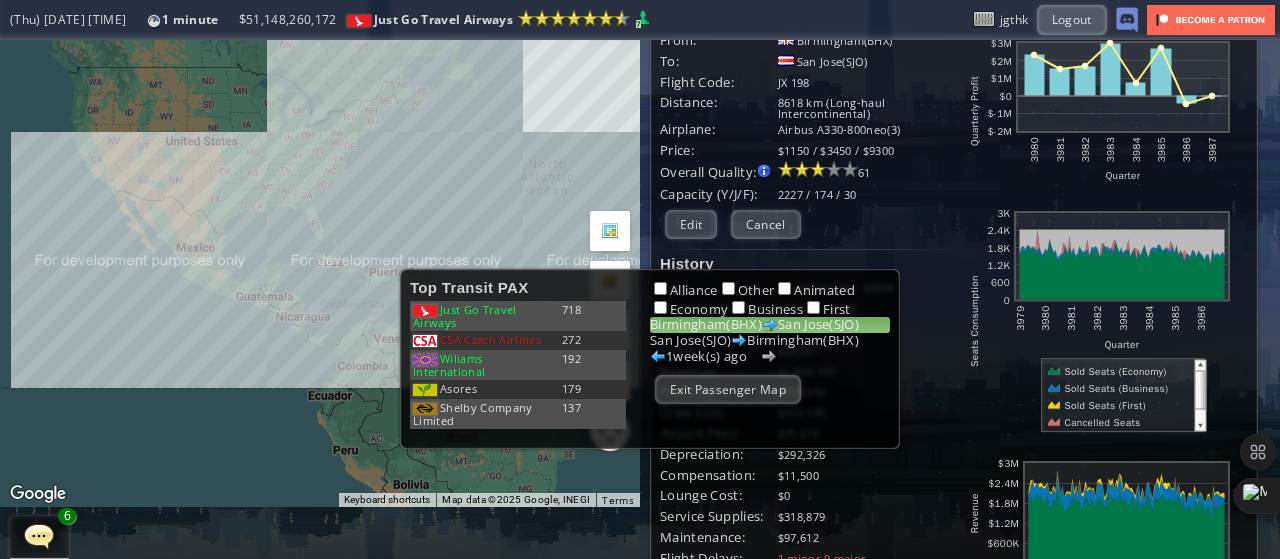 scroll, scrollTop: 0, scrollLeft: 0, axis: both 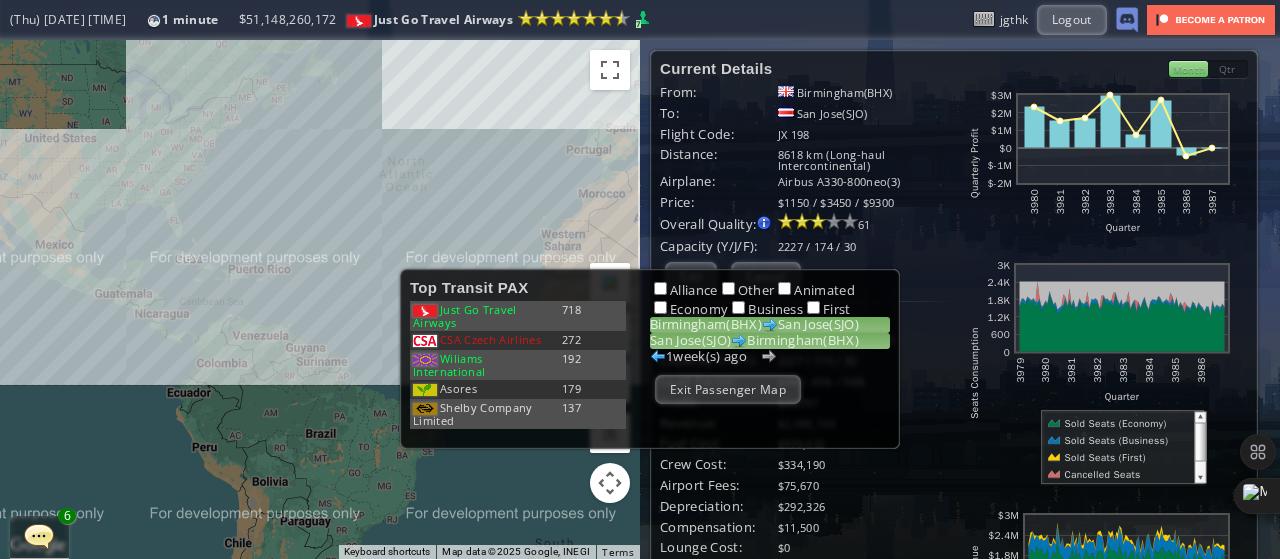 click on "[CITY](SJO) [CITY](BHX)" at bounding box center [770, 341] 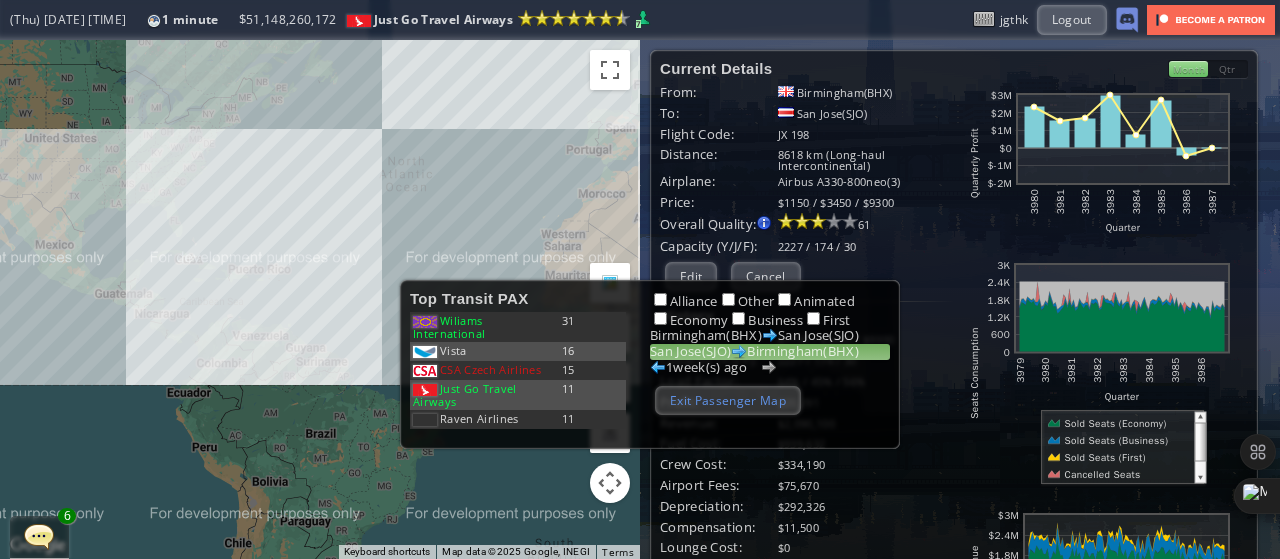click on "Exit Passenger Map" at bounding box center [728, 400] 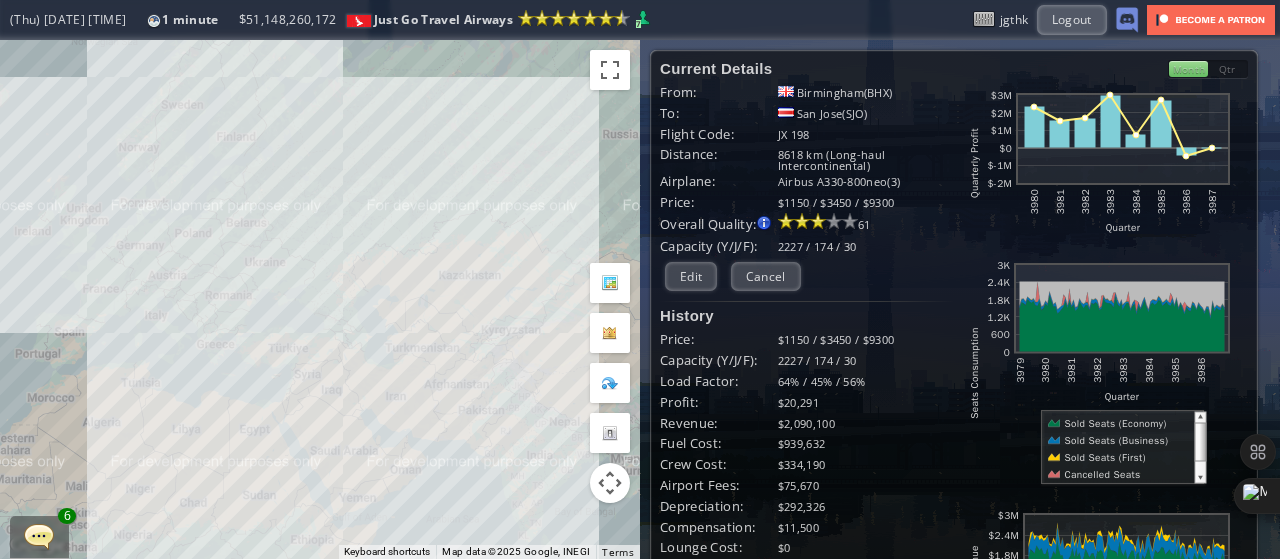 click on "To navigate, press the arrow keys." at bounding box center (320, 299) 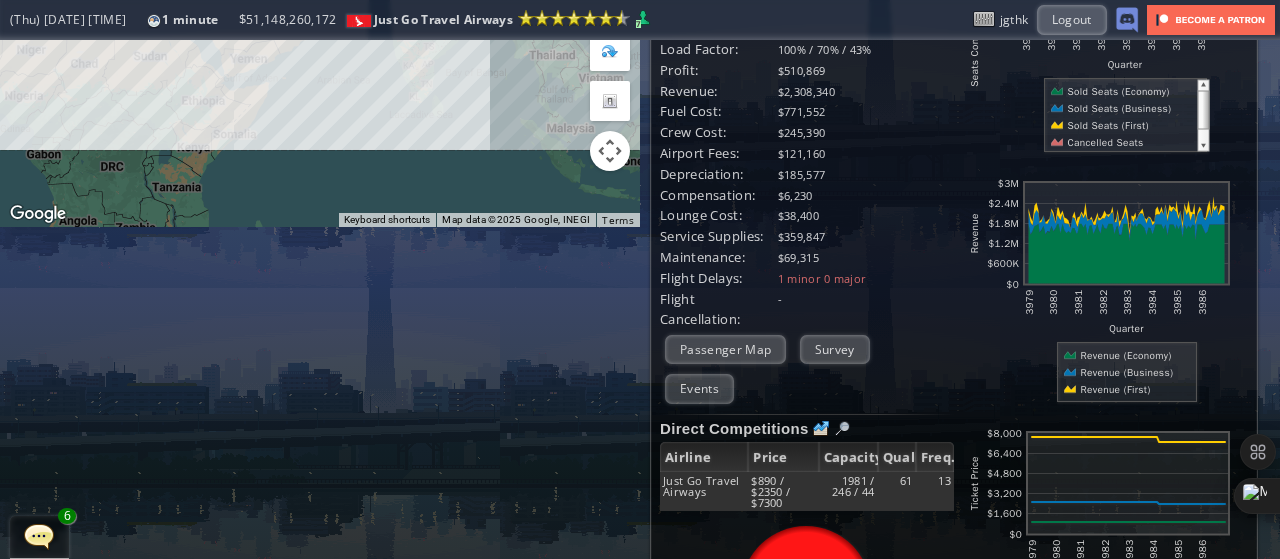 scroll, scrollTop: 496, scrollLeft: 0, axis: vertical 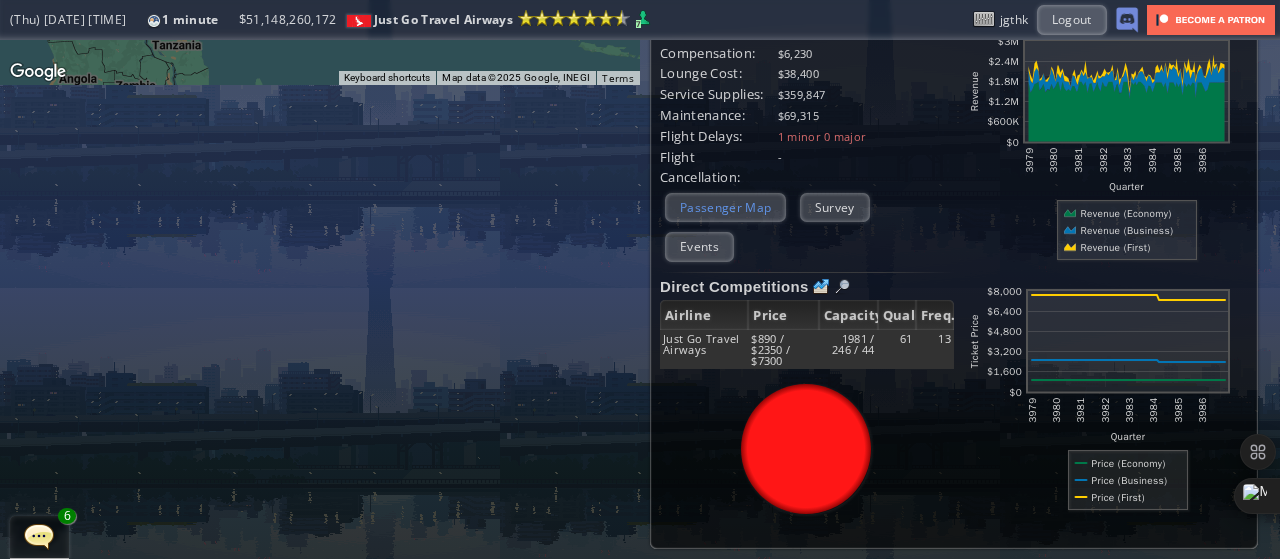 click on "Passenger Map" at bounding box center [725, 207] 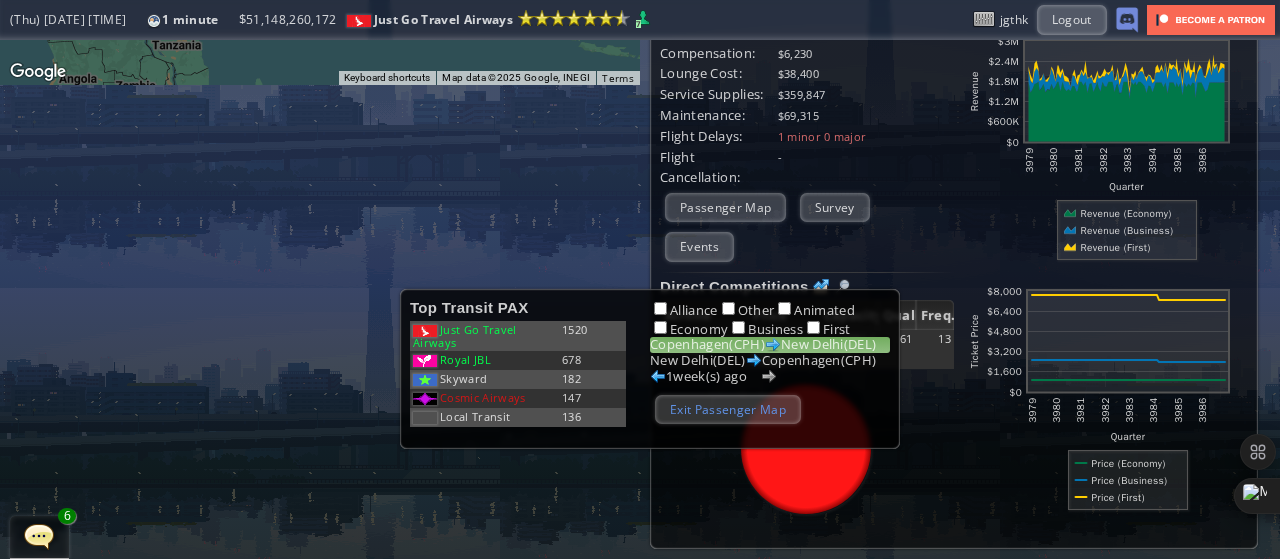 click on "Exit Passenger Map" at bounding box center (728, 409) 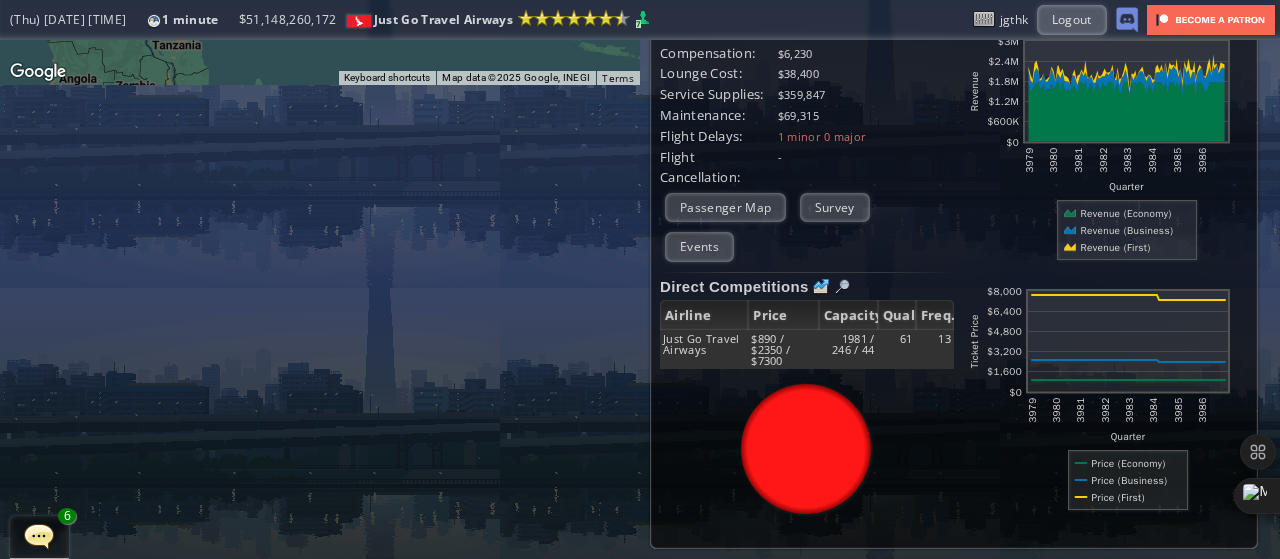 click at bounding box center [7, 279] 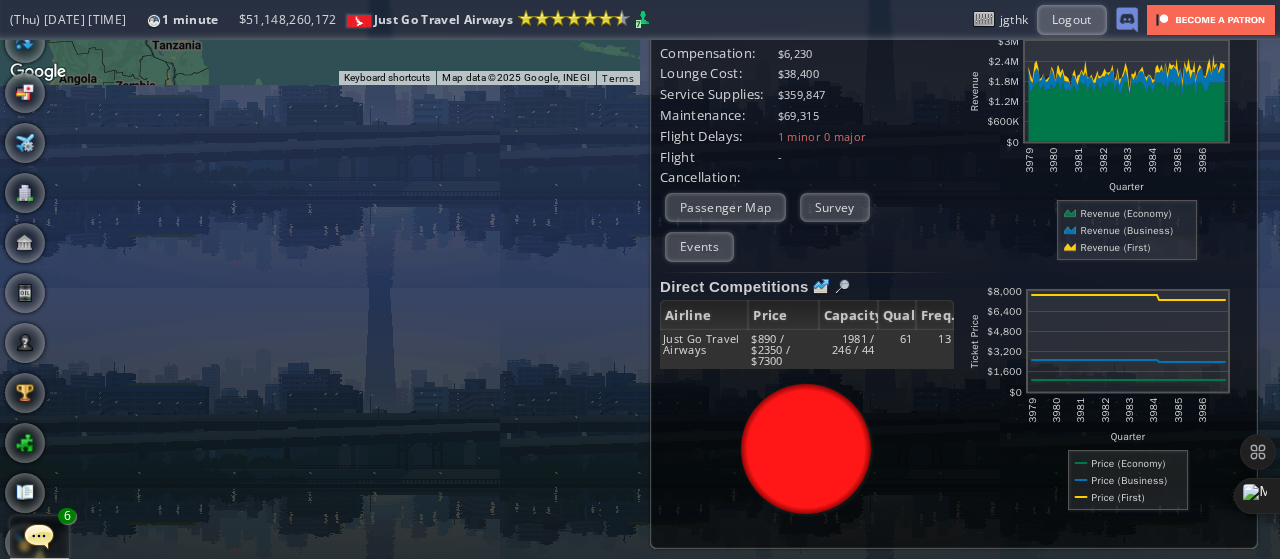 scroll, scrollTop: 103, scrollLeft: 0, axis: vertical 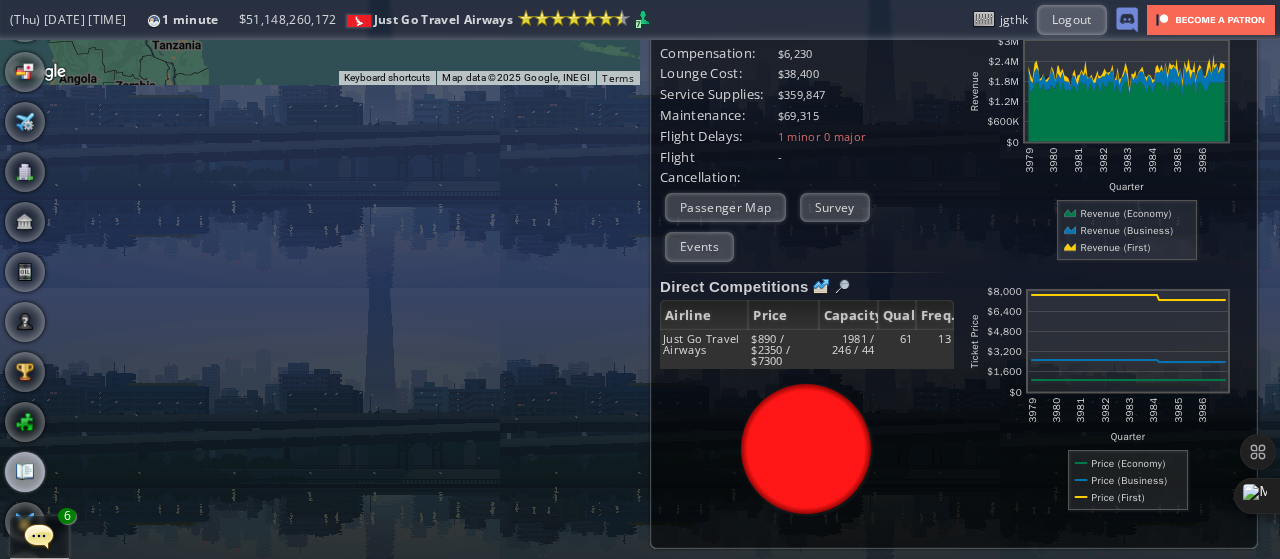 click at bounding box center (25, 472) 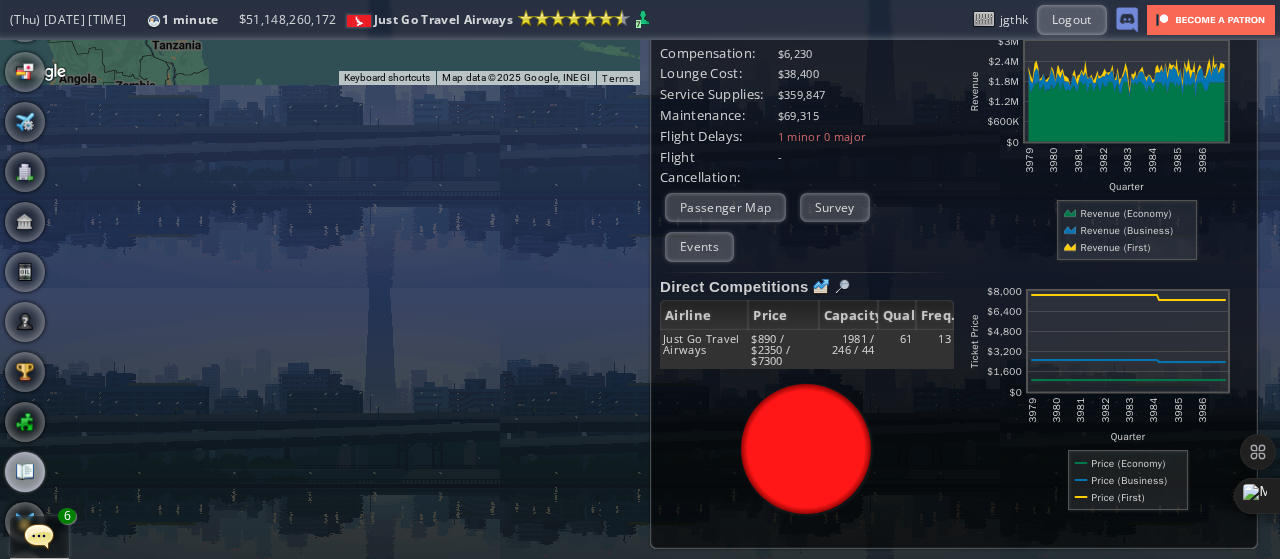 scroll, scrollTop: 200, scrollLeft: 0, axis: vertical 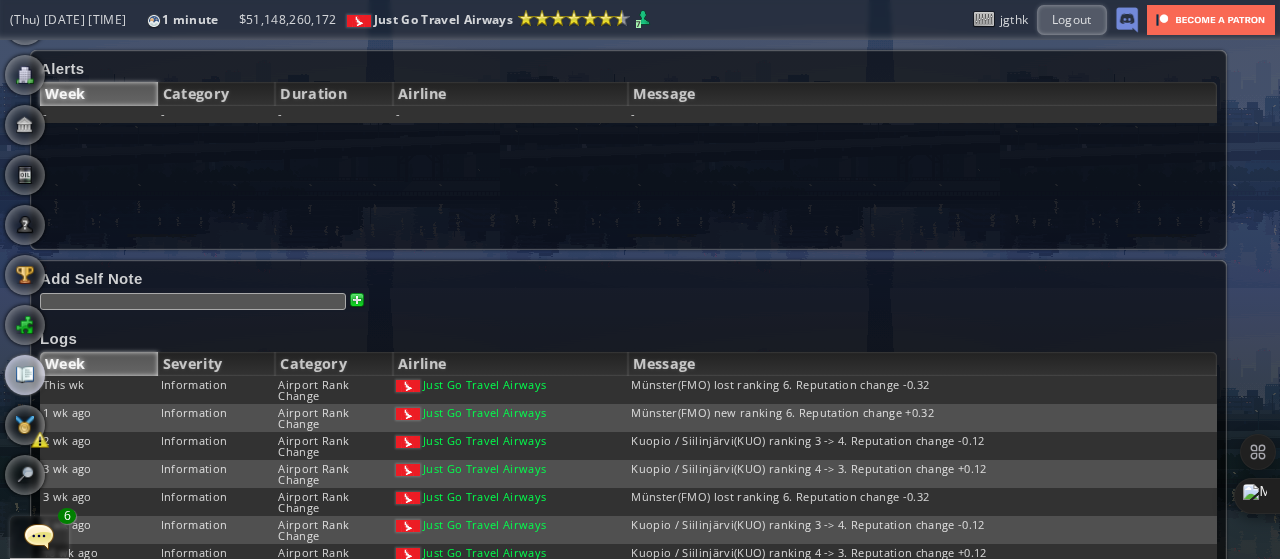 click at bounding box center (7, 279) 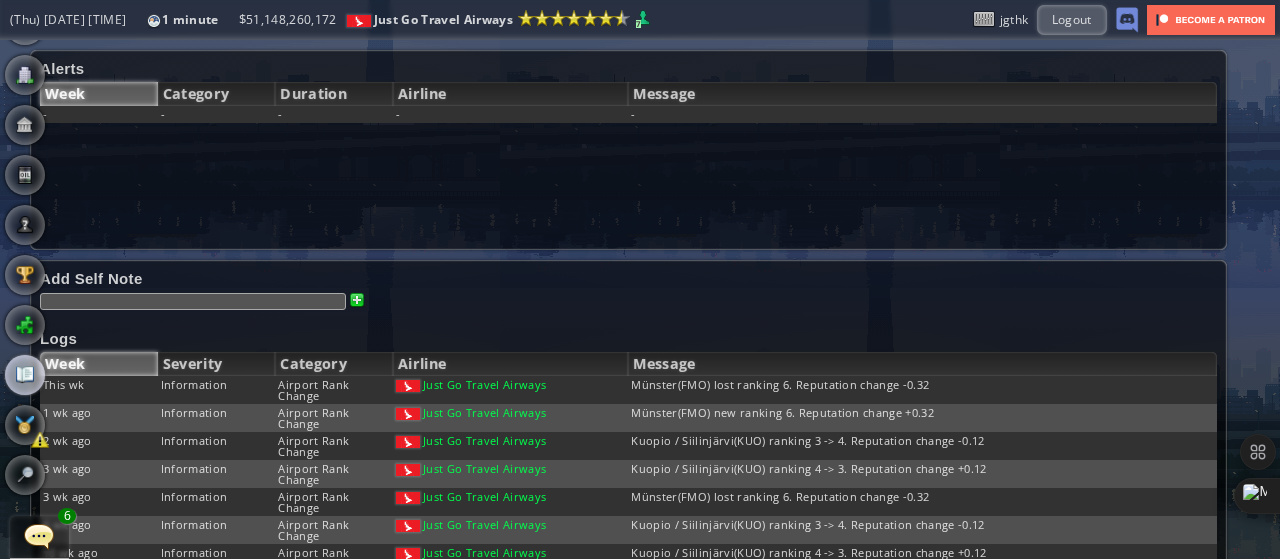 click at bounding box center [25, 475] 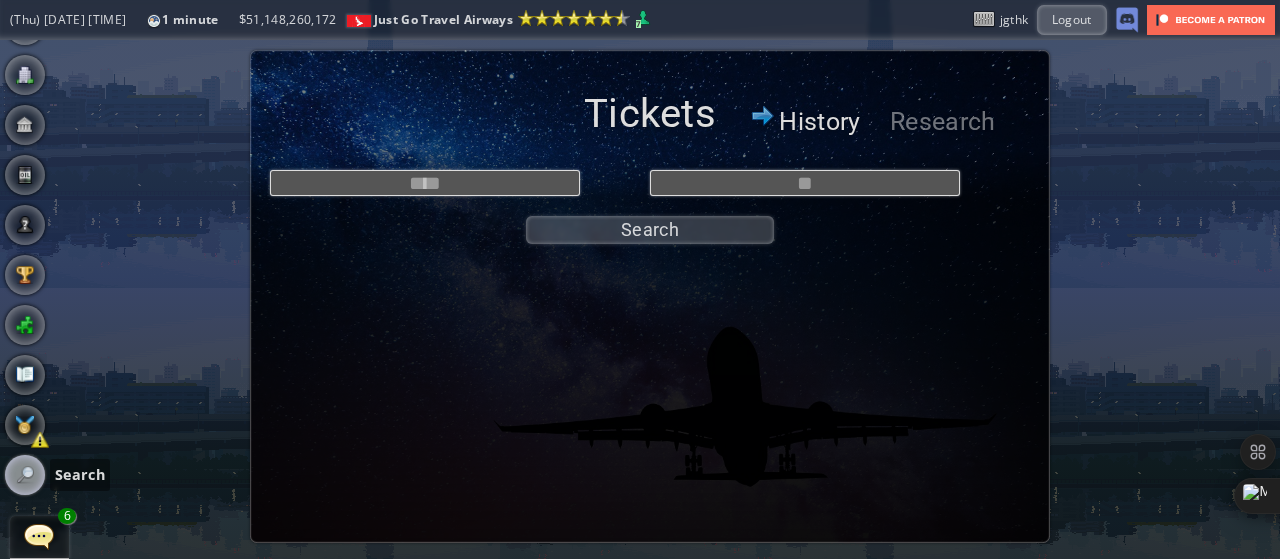 click on "History" at bounding box center [820, 122] 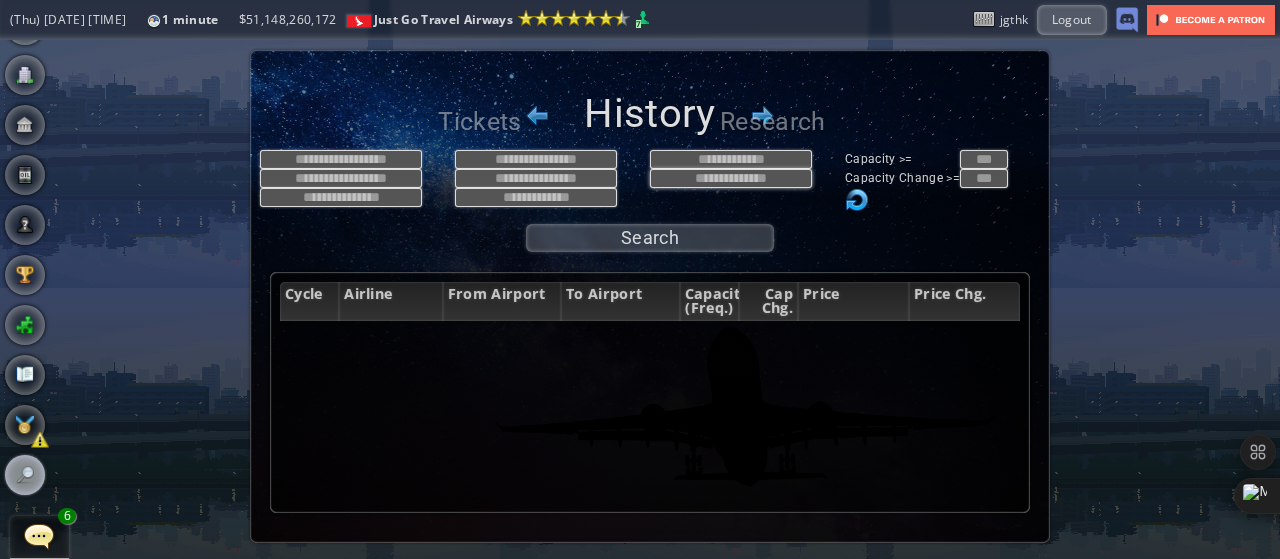 click at bounding box center [731, 178] 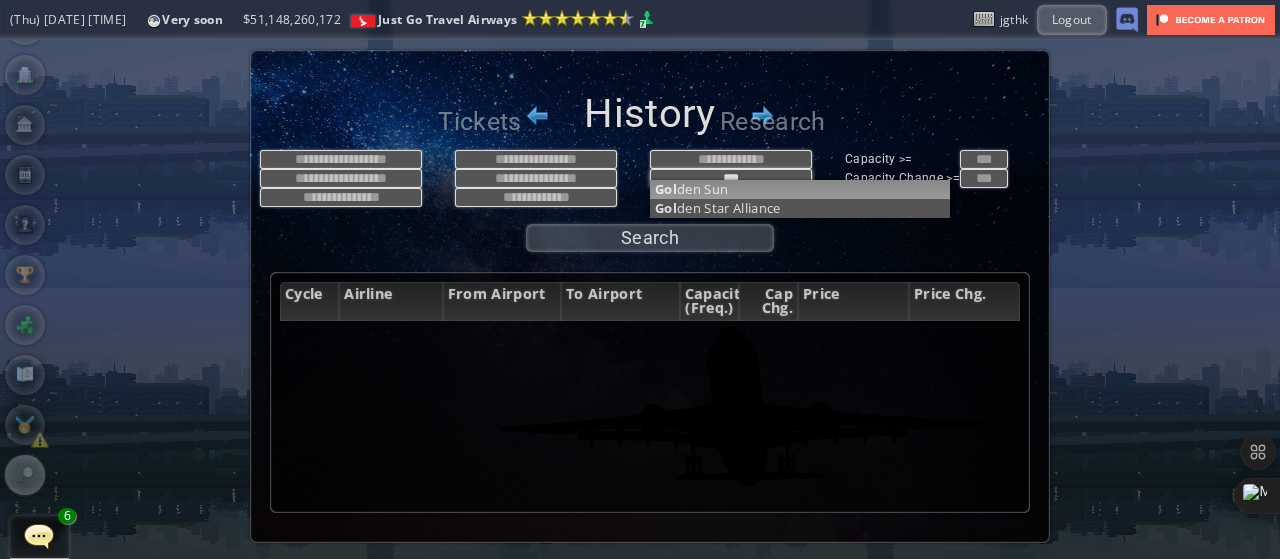 type on "***" 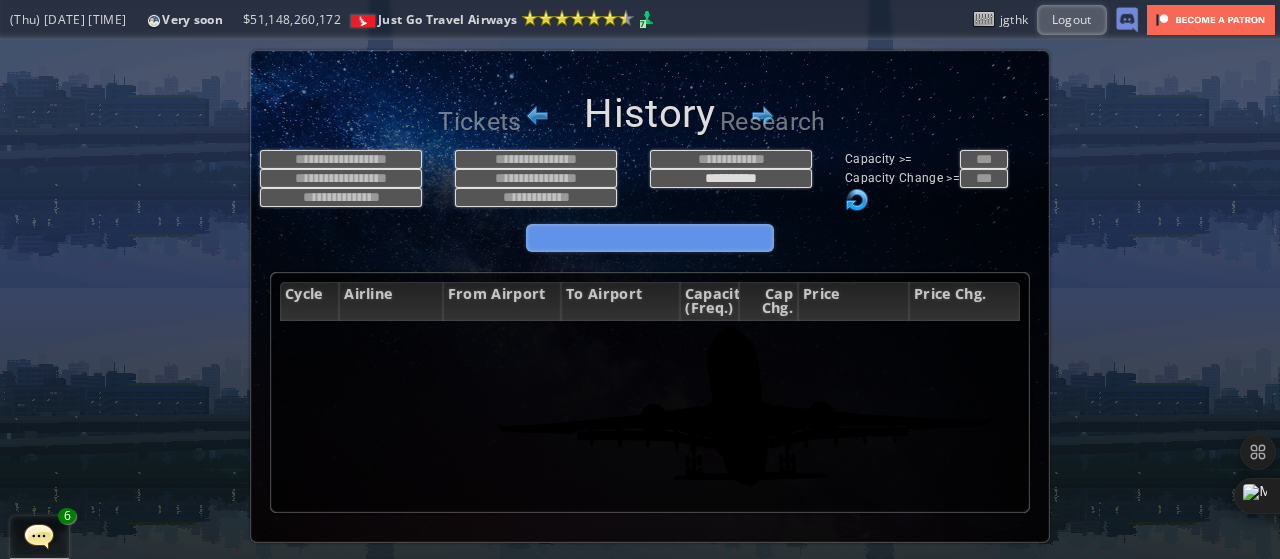 click on "Search" at bounding box center (650, 238) 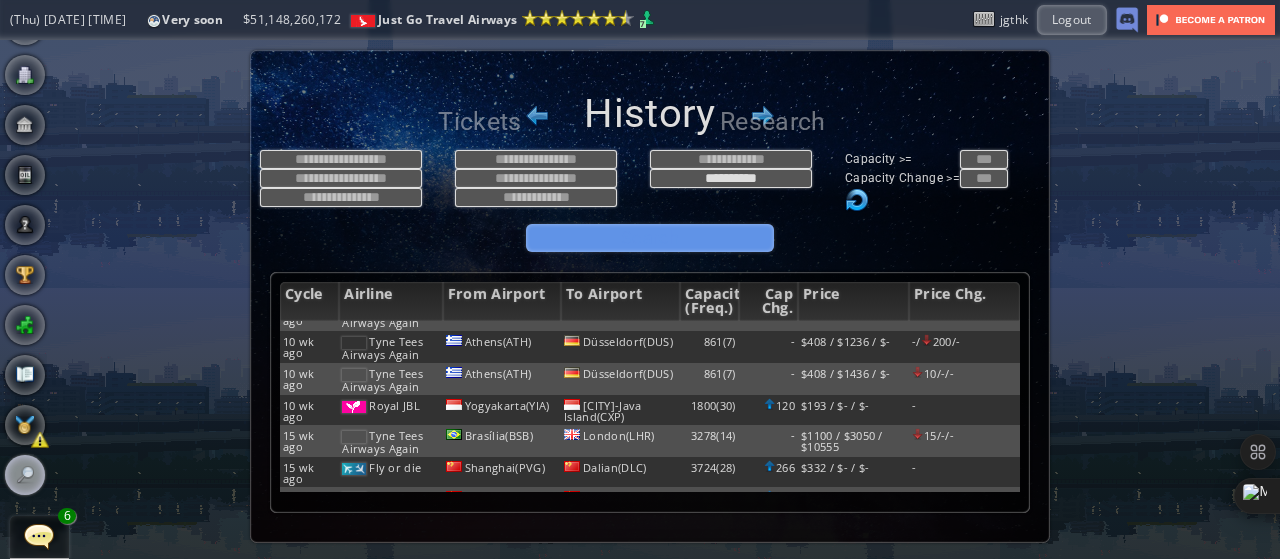 scroll, scrollTop: 1947, scrollLeft: 0, axis: vertical 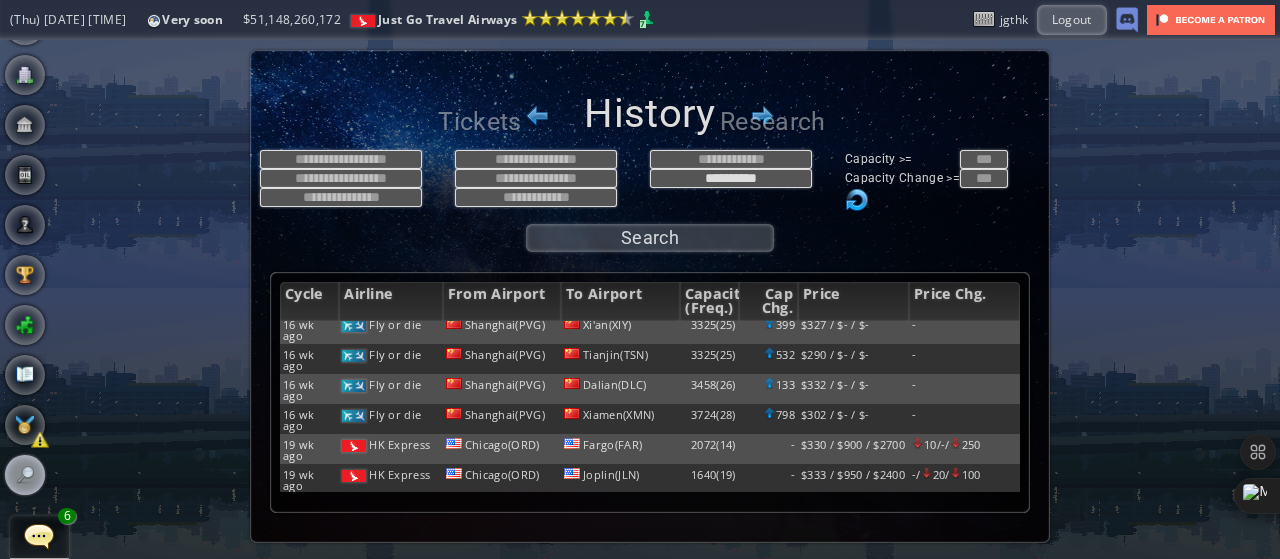 click on "Tickets
History
Research
Search" at bounding box center [650, 296] 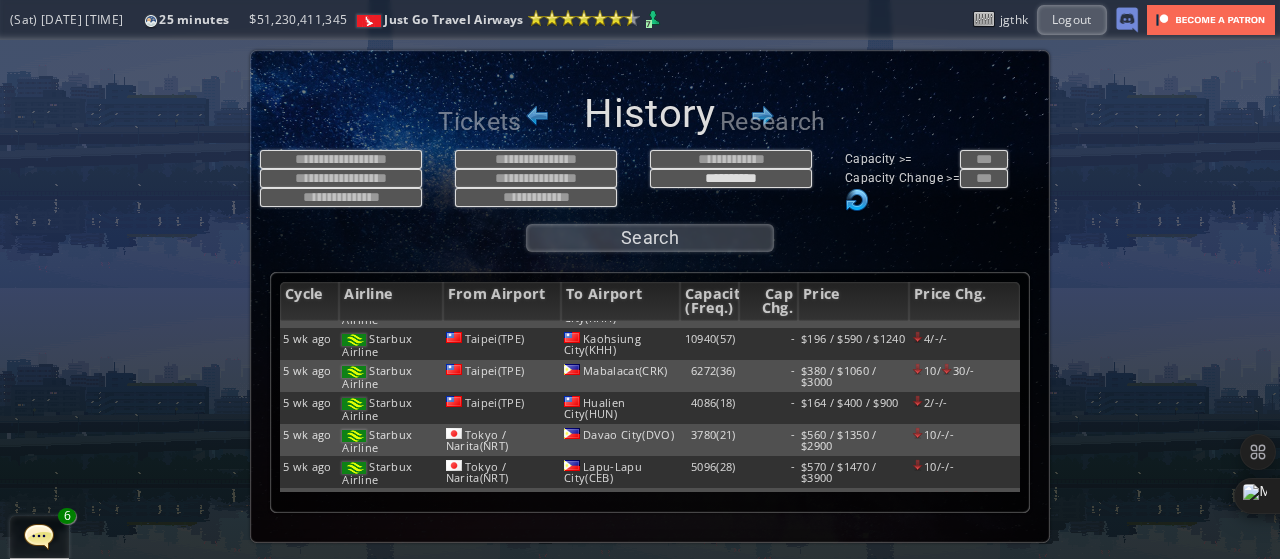 scroll, scrollTop: 0, scrollLeft: 0, axis: both 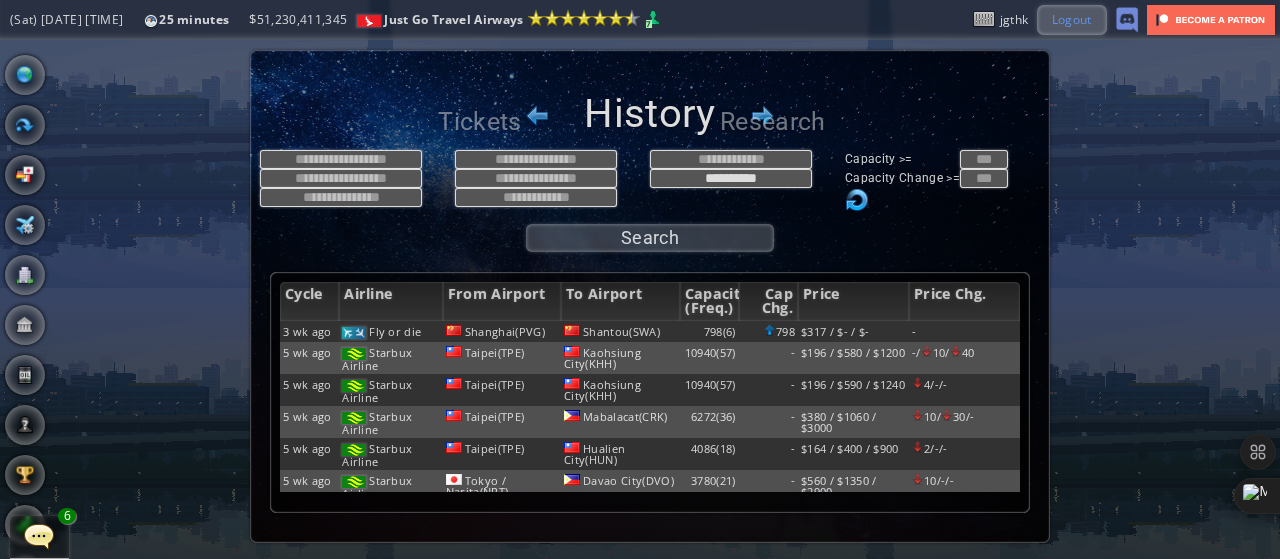 click on "Logout" at bounding box center [1072, 19] 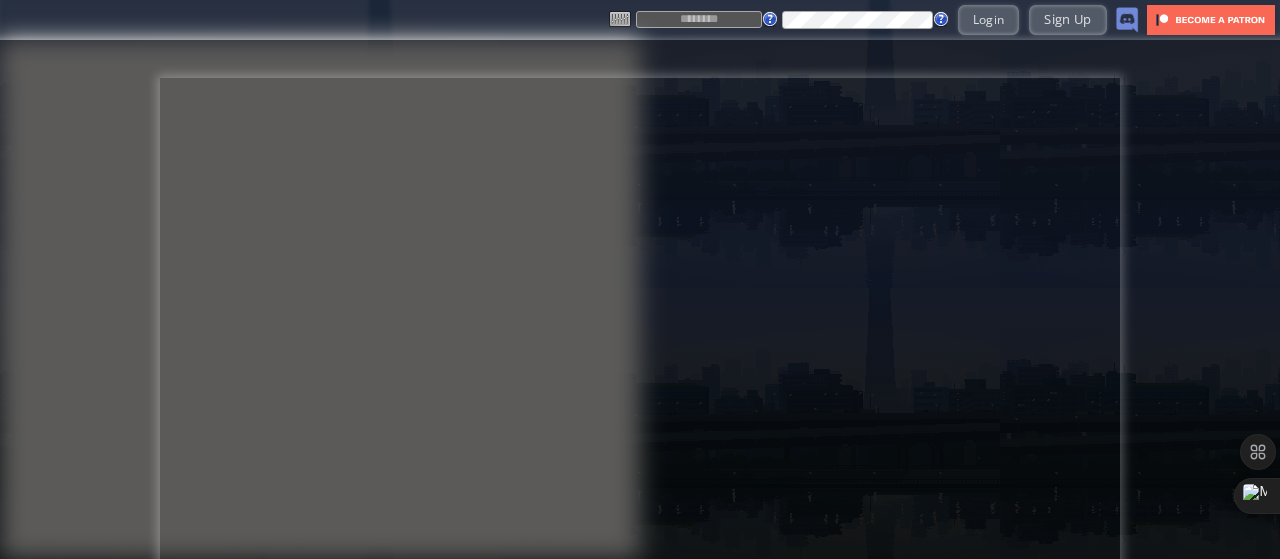 scroll, scrollTop: 0, scrollLeft: 0, axis: both 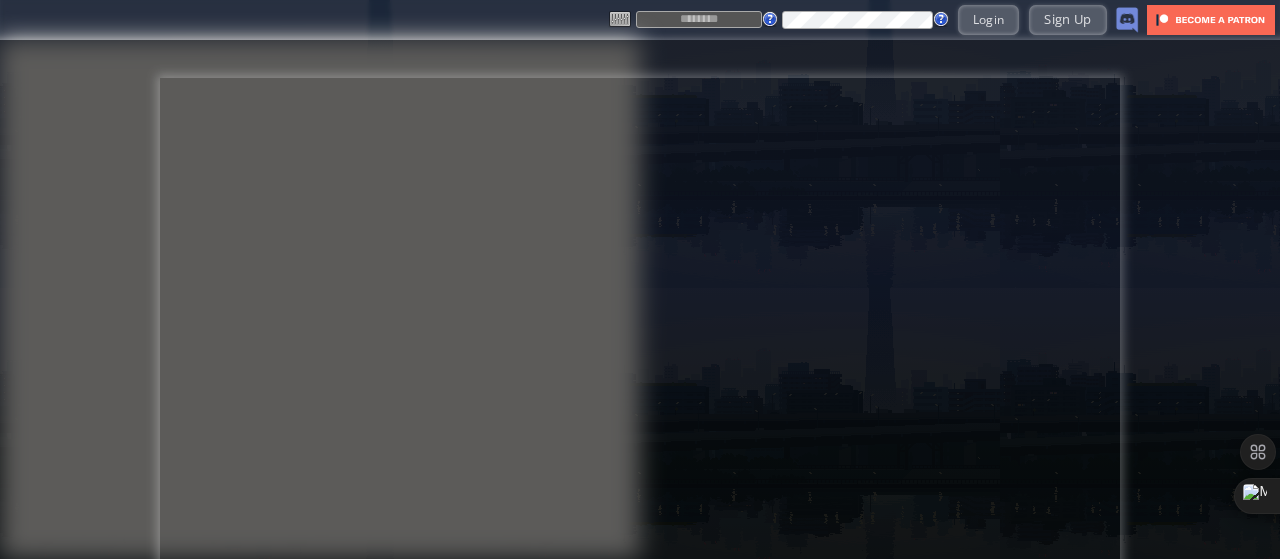 type on "*********" 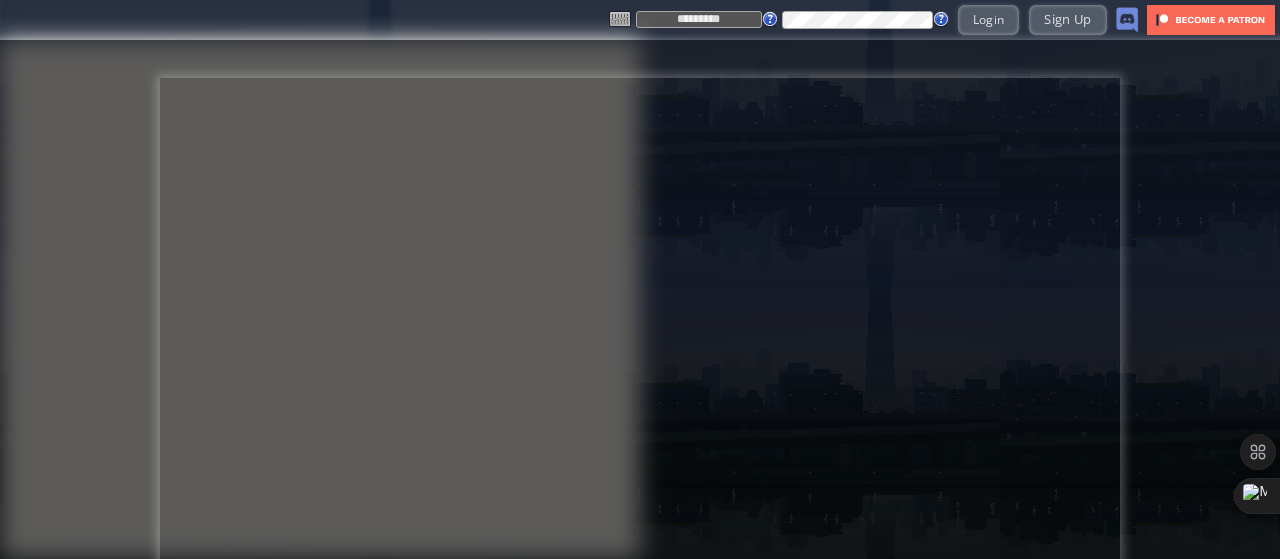 click on ">> Tell me more
>> Sign me up
>> Check out the game world
>> Search for a Flight in-game" at bounding box center [640, 299] 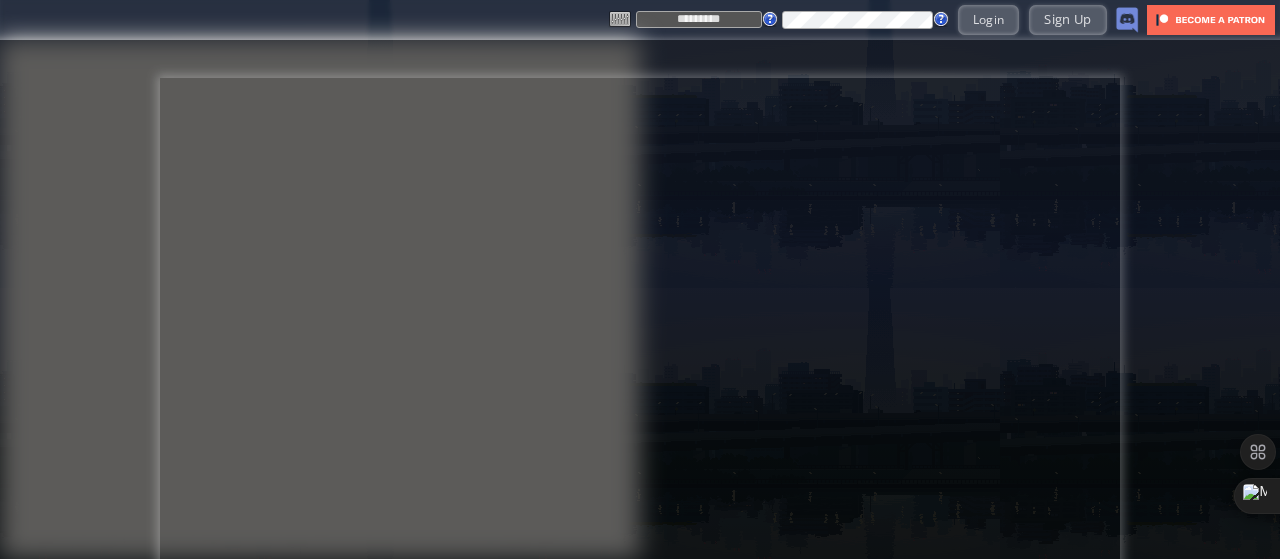 click on "*********" at bounding box center [699, 19] 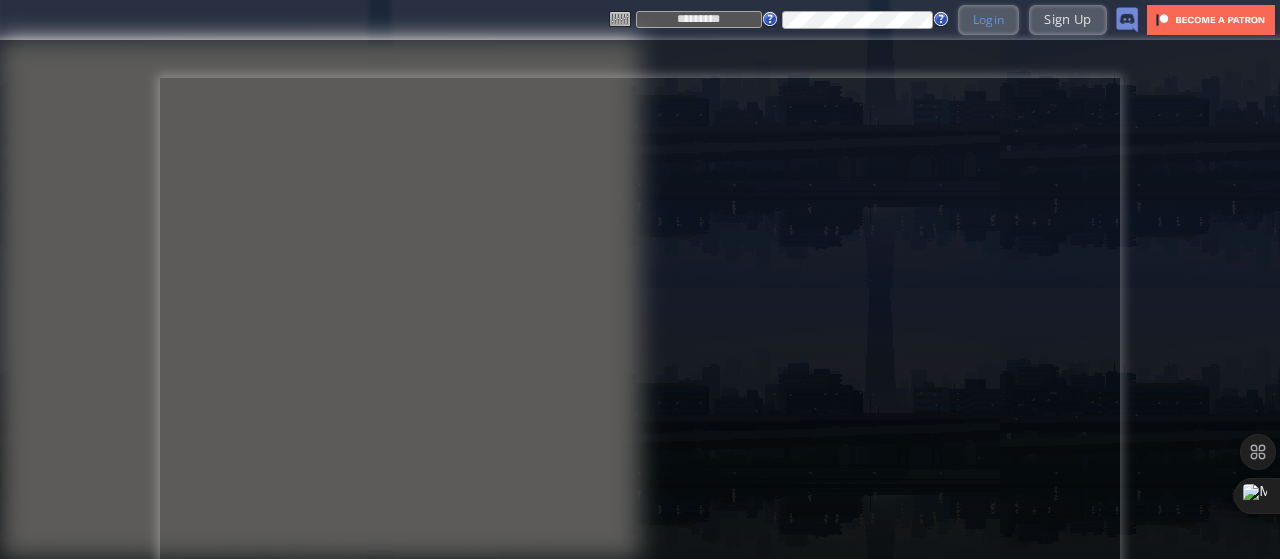 click on "Login" at bounding box center (989, 19) 